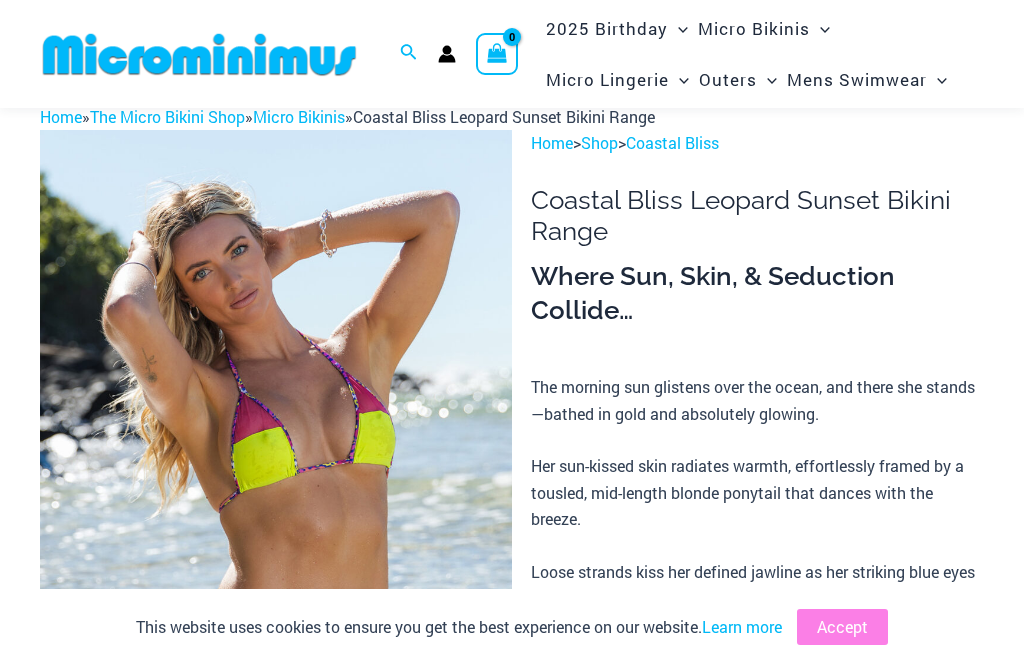 scroll, scrollTop: 3, scrollLeft: 0, axis: vertical 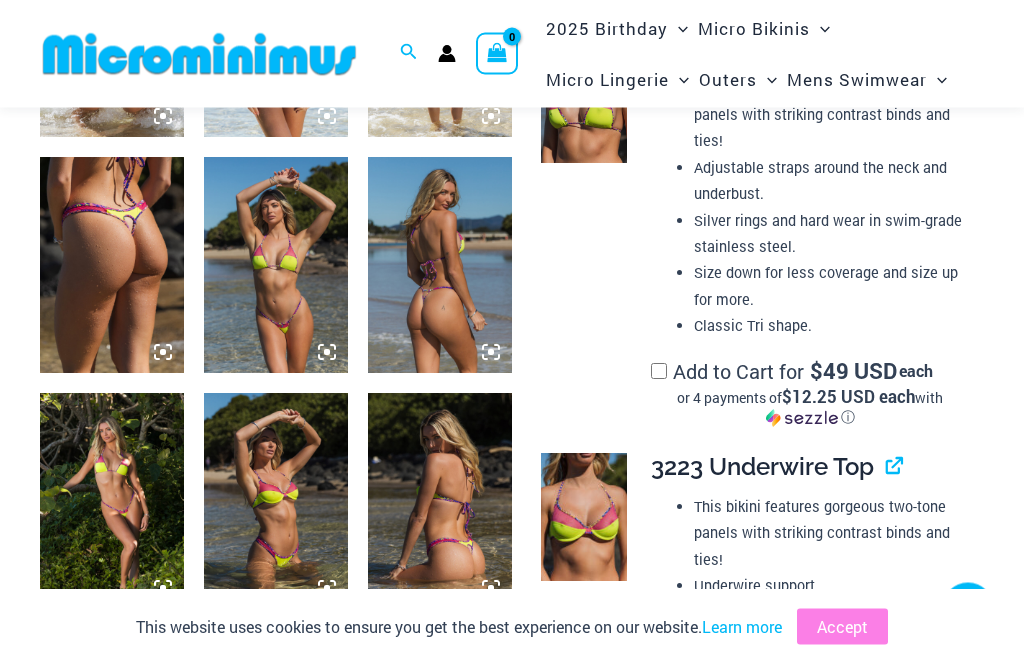 click at bounding box center (276, 266) 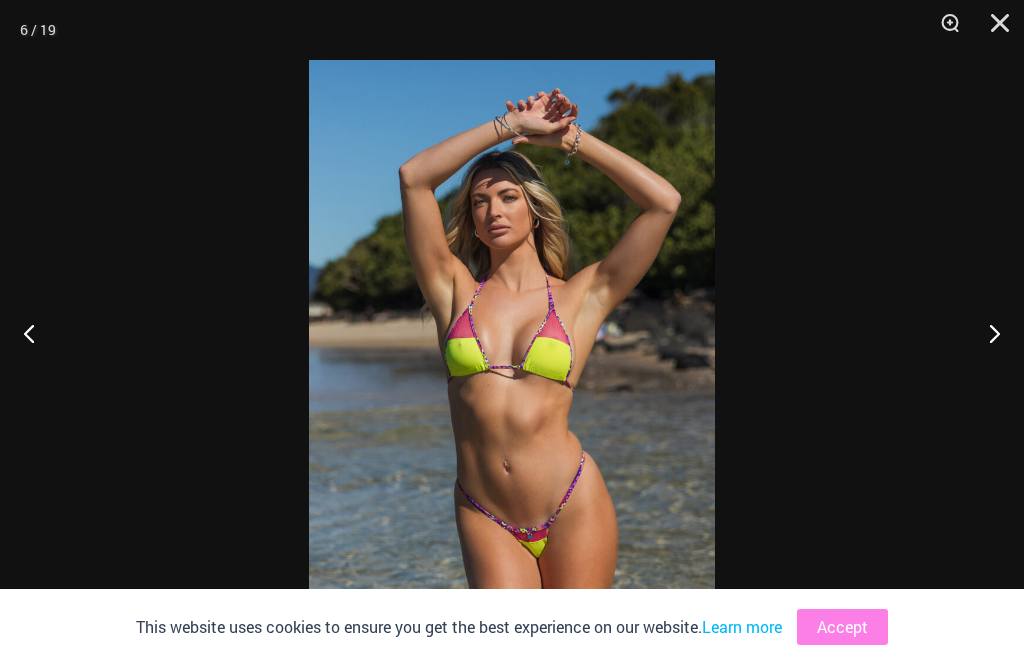 click on "Accept" at bounding box center (842, 627) 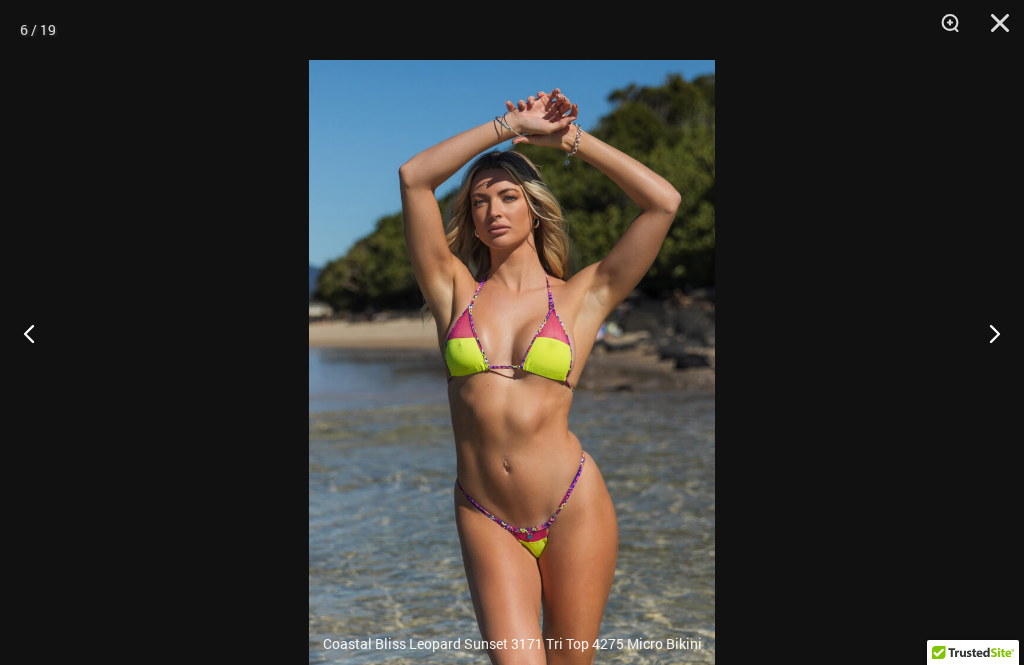 click at bounding box center [986, 333] 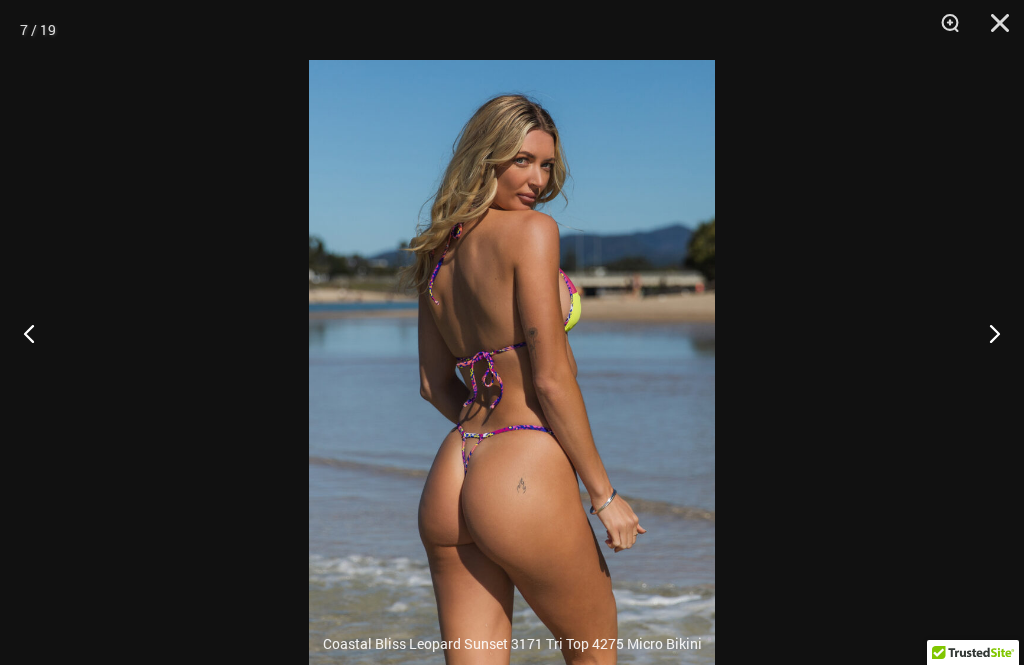 click at bounding box center [986, 333] 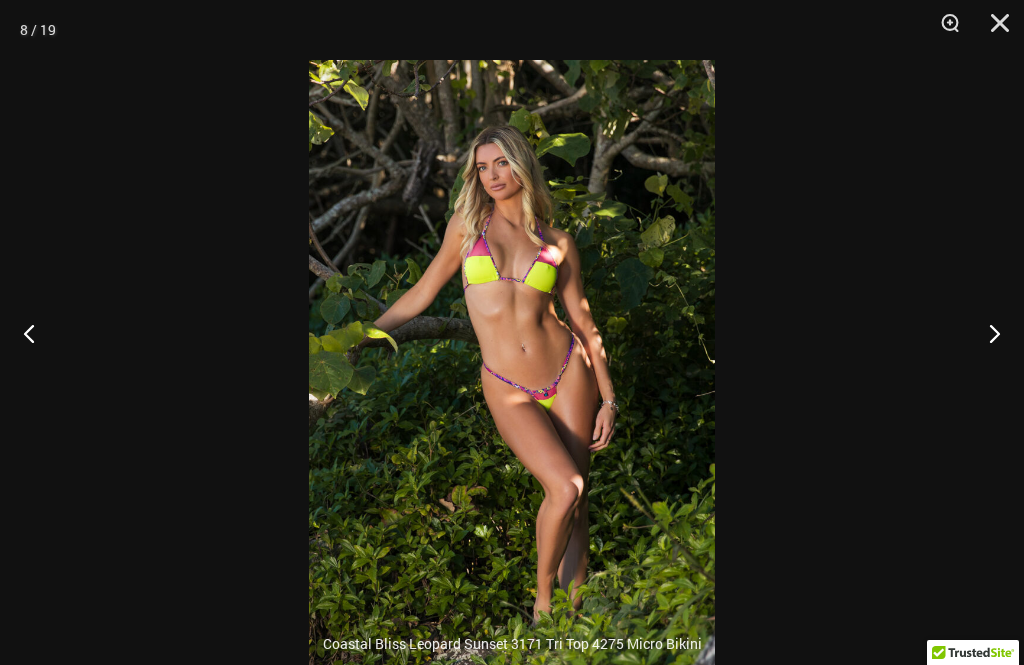 click at bounding box center (986, 333) 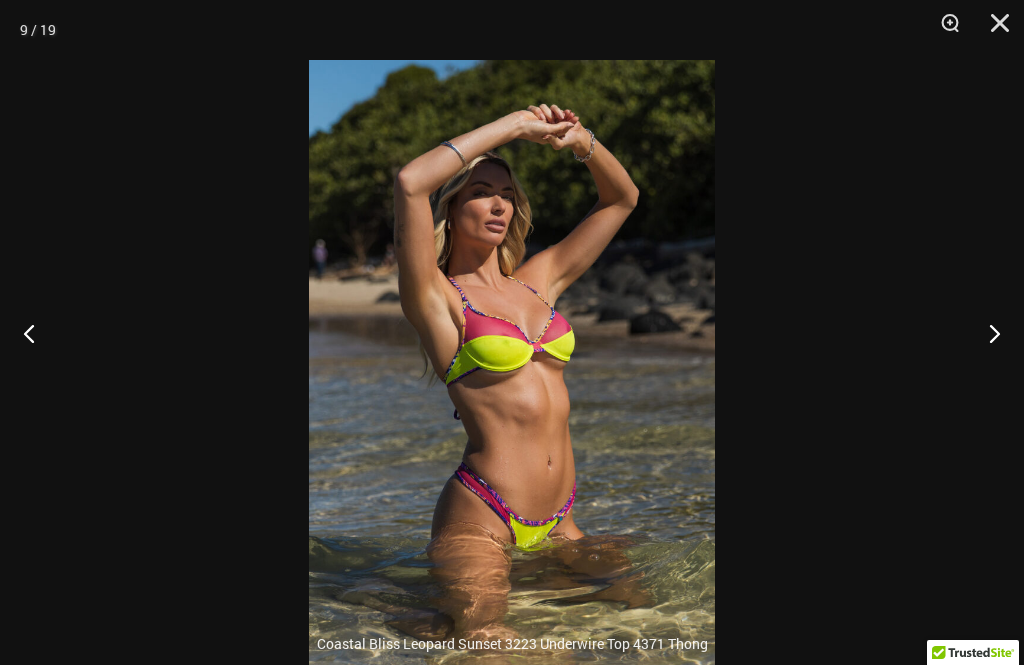 click at bounding box center [986, 333] 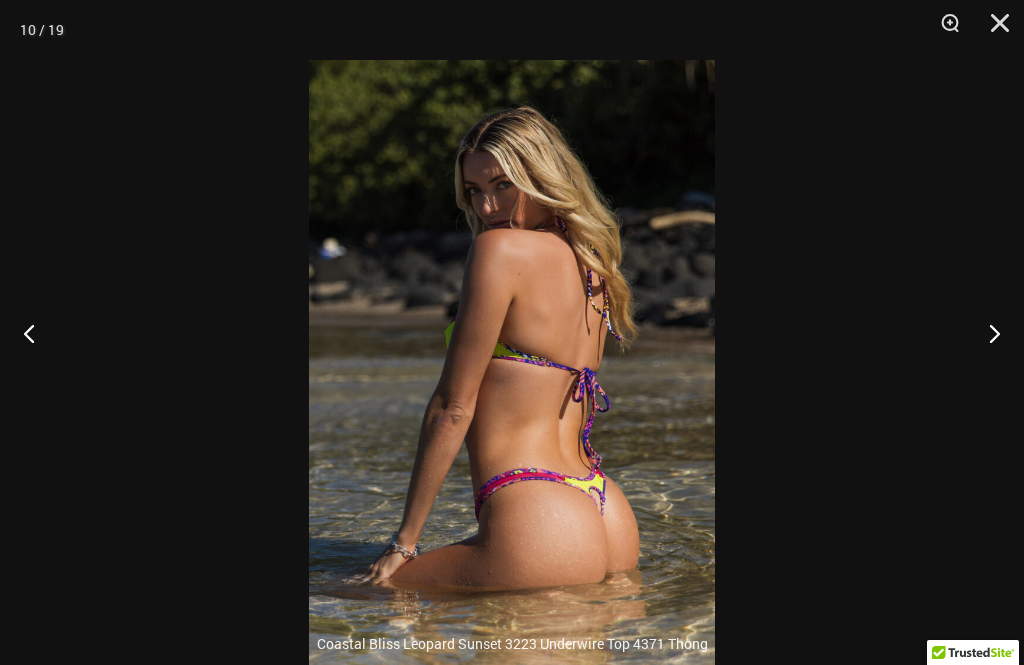 click at bounding box center [986, 333] 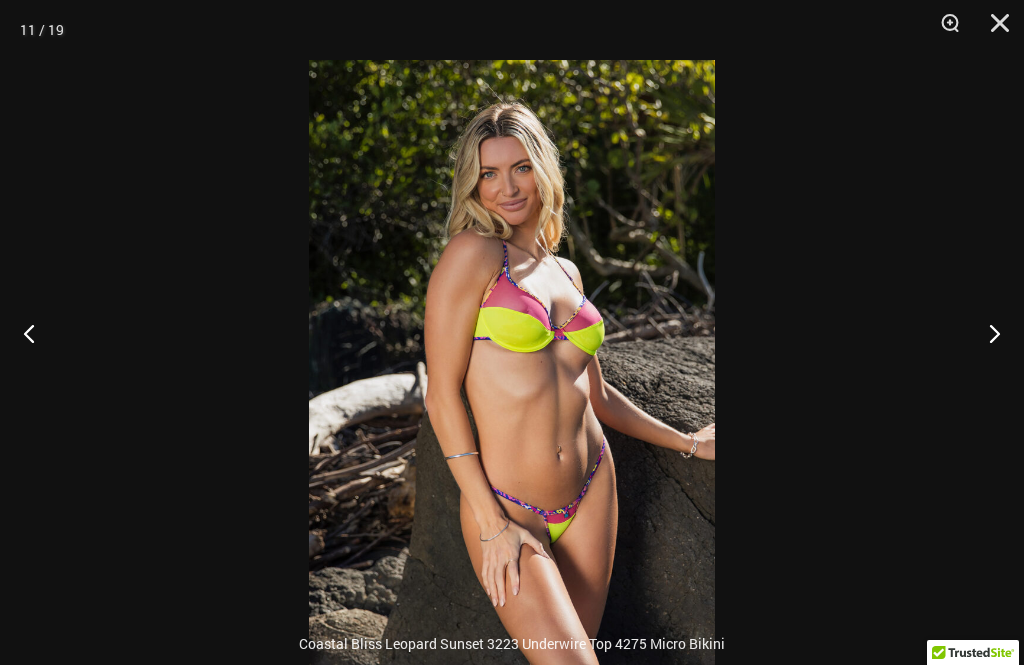 click at bounding box center (986, 333) 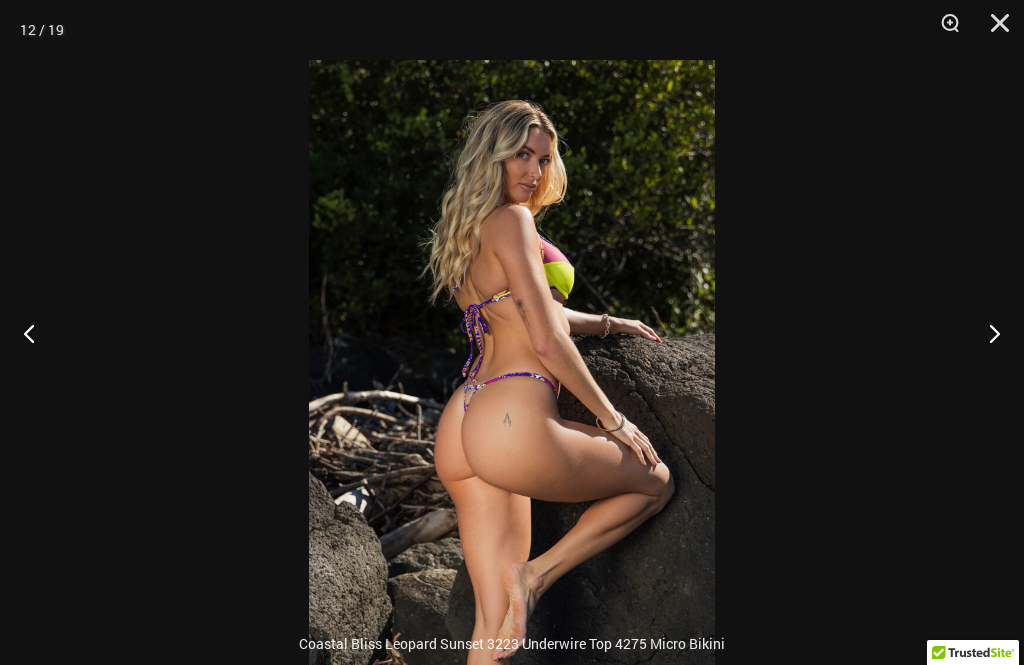 click at bounding box center (986, 333) 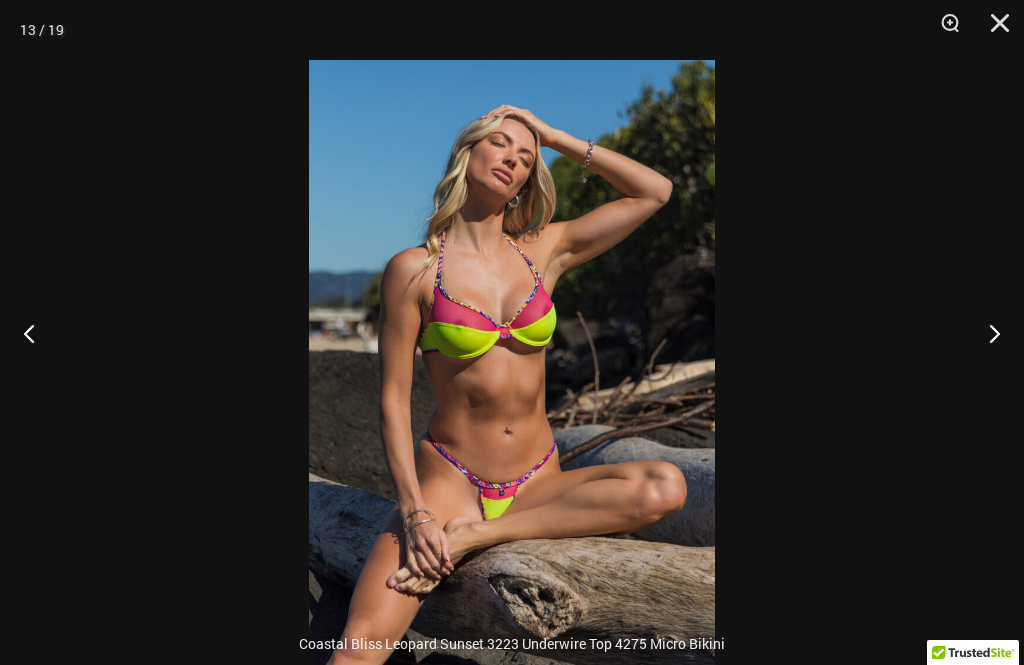 click at bounding box center [986, 333] 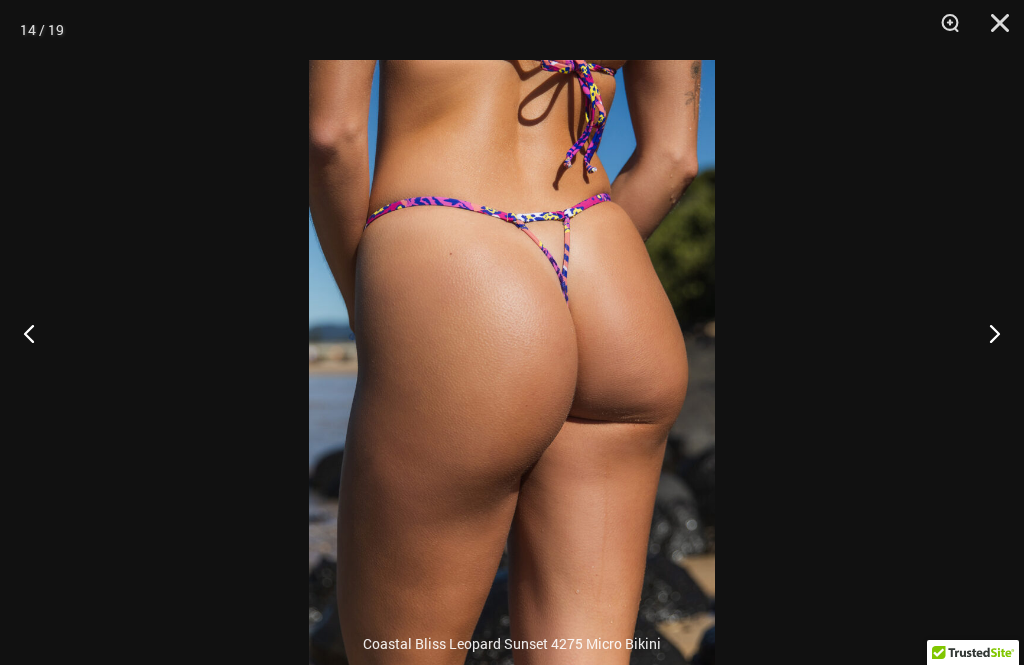 click at bounding box center (986, 333) 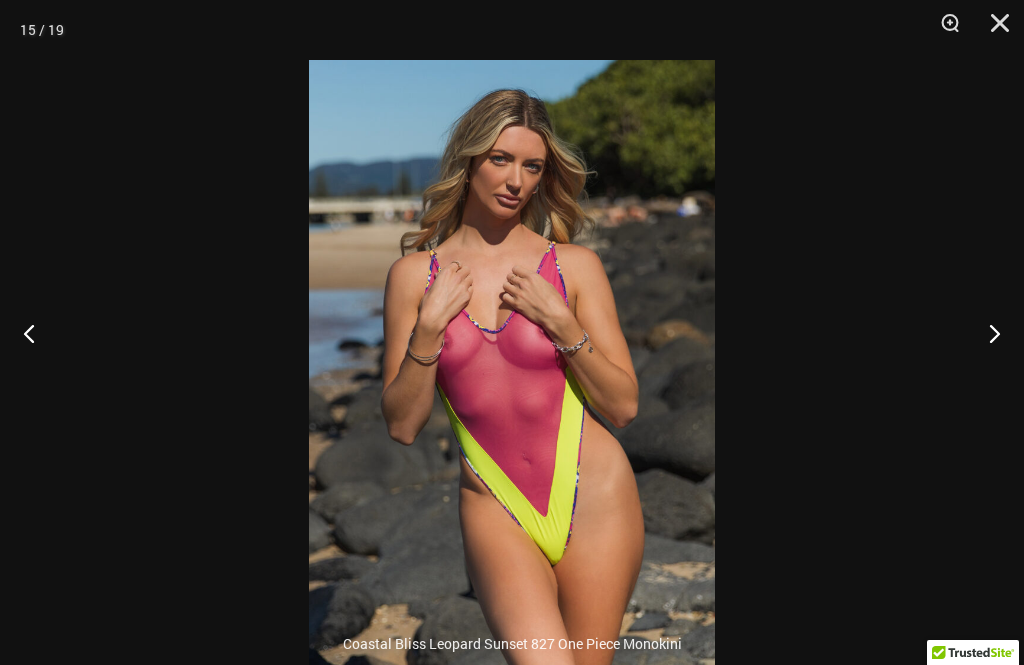 click at bounding box center (986, 333) 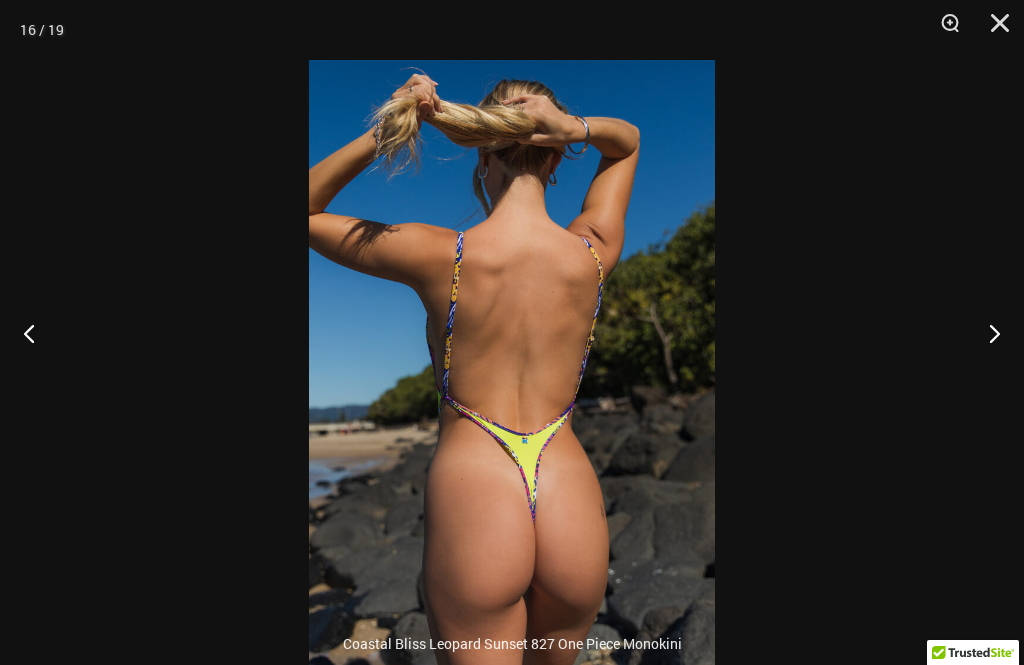 click at bounding box center [986, 333] 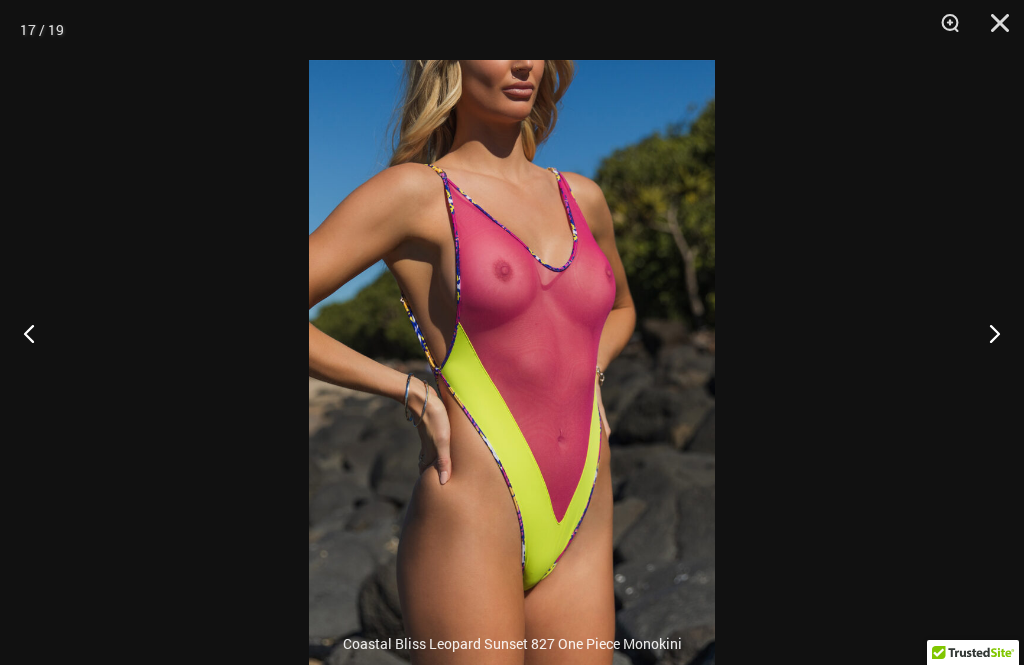 click at bounding box center [986, 333] 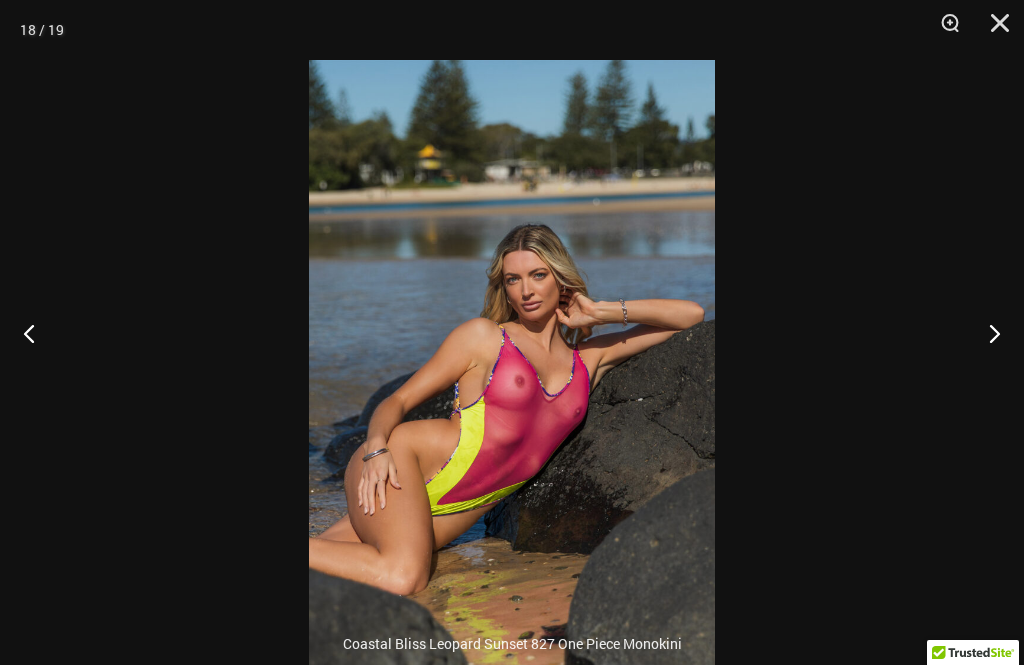 click at bounding box center [986, 333] 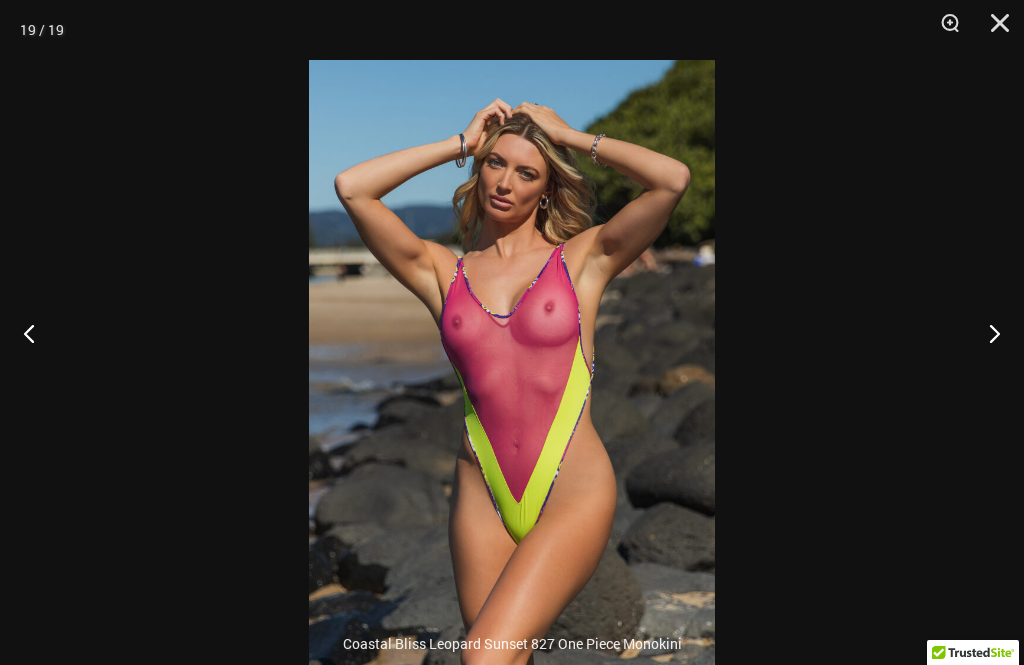 click at bounding box center (986, 333) 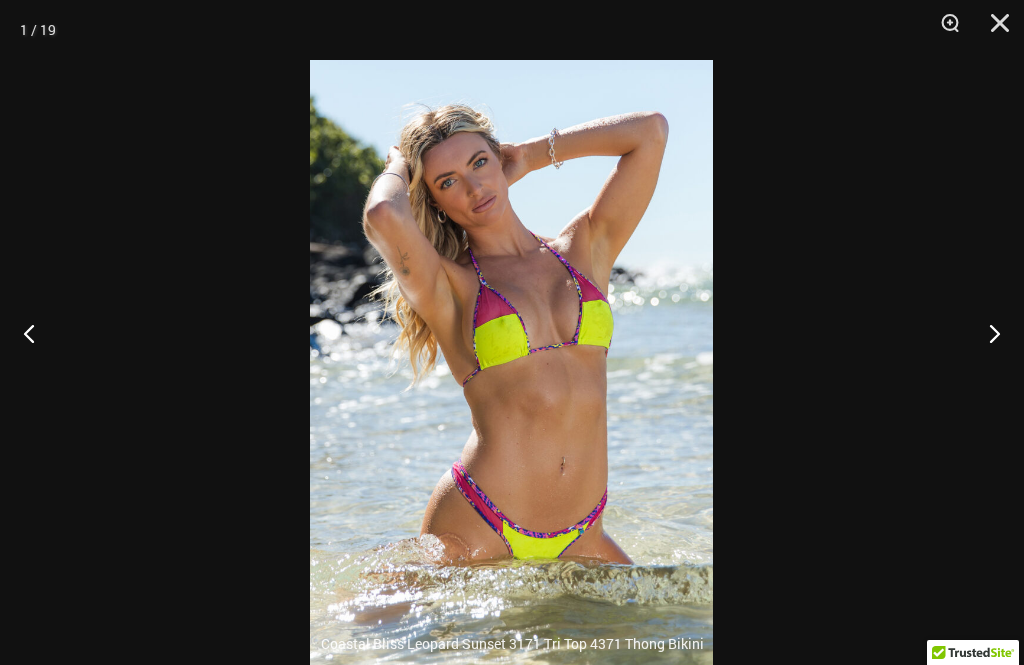 click at bounding box center [986, 333] 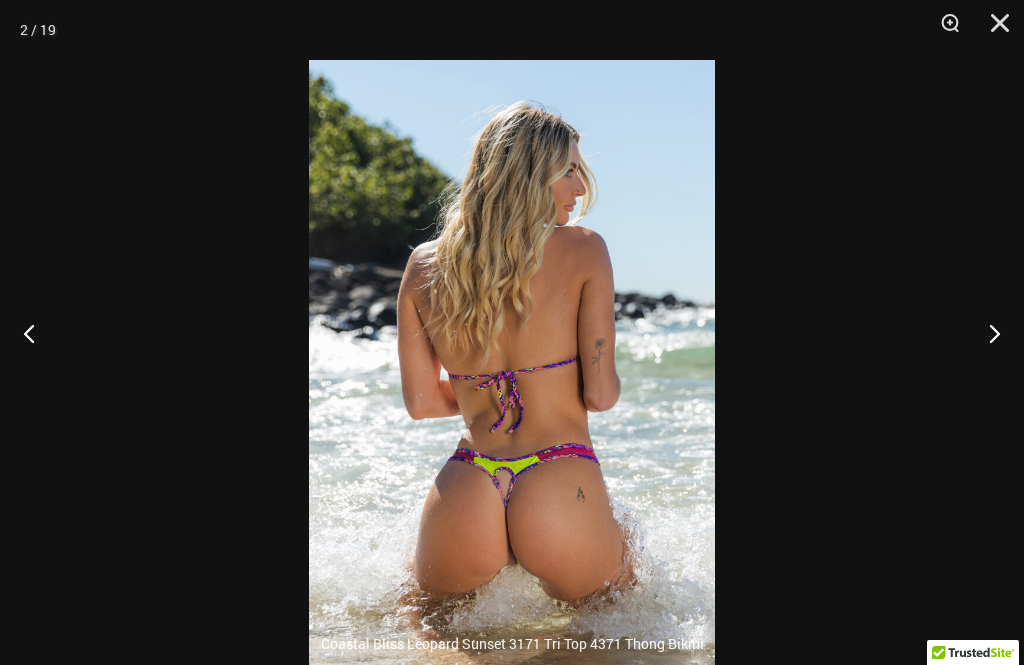 click at bounding box center (986, 333) 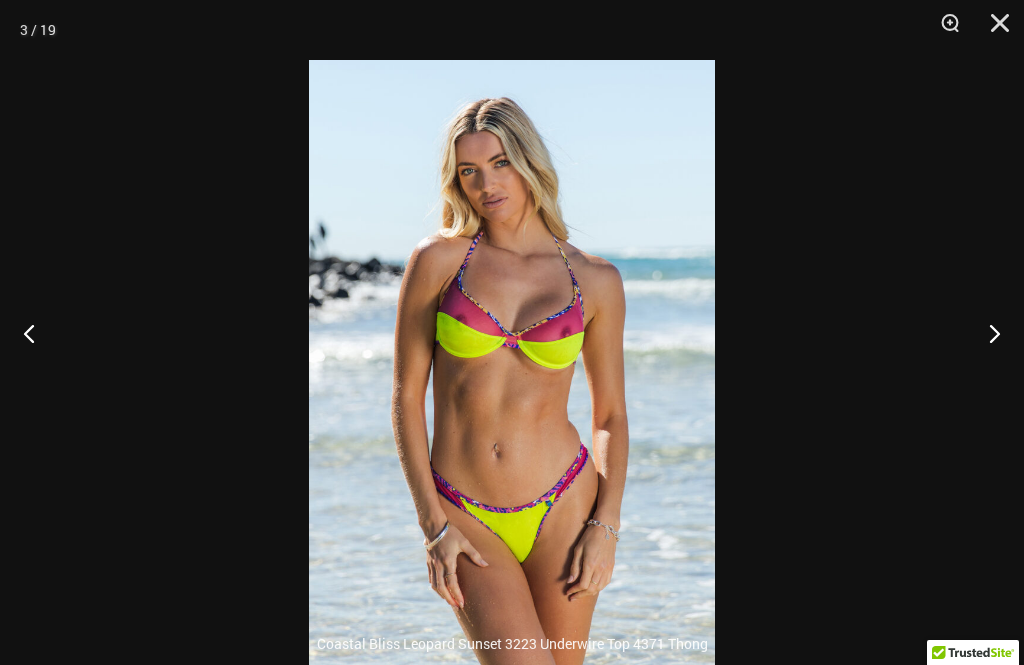 click at bounding box center [986, 333] 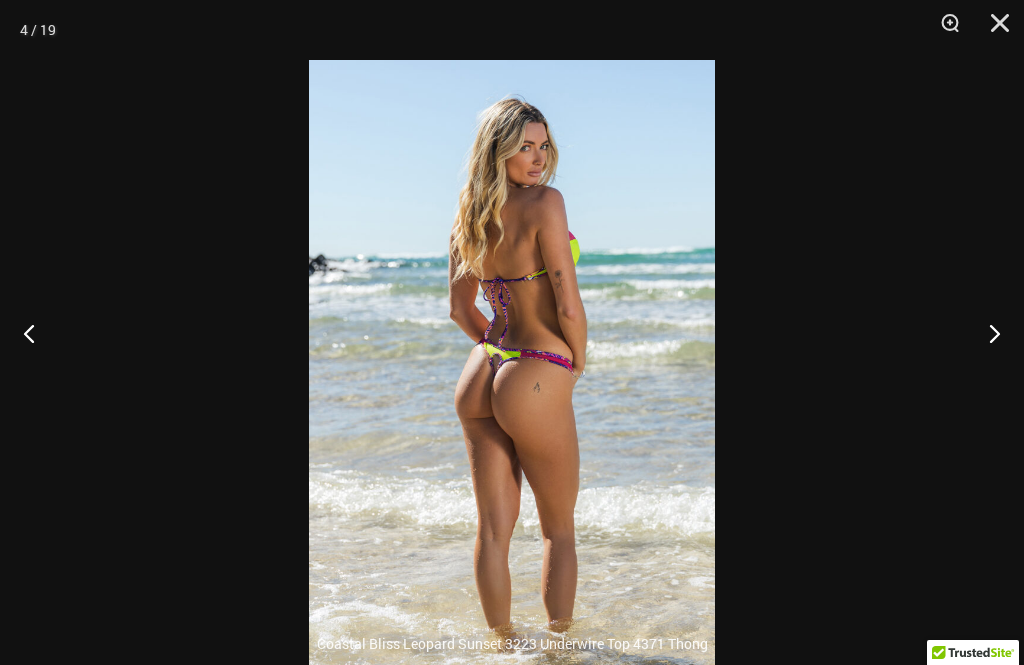 click at bounding box center (993, 30) 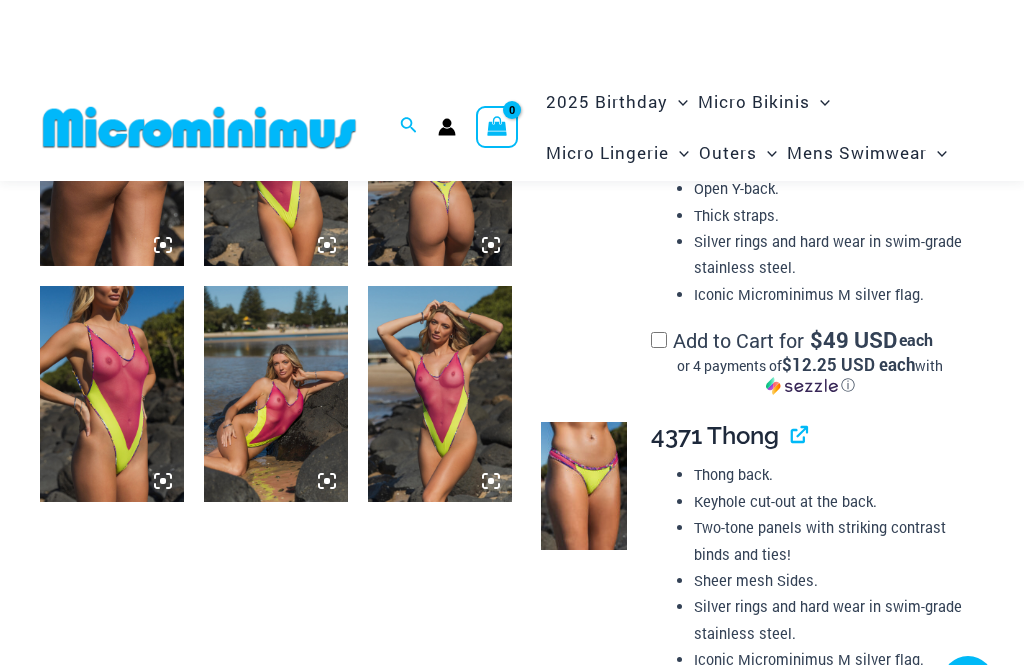 scroll, scrollTop: 1609, scrollLeft: 0, axis: vertical 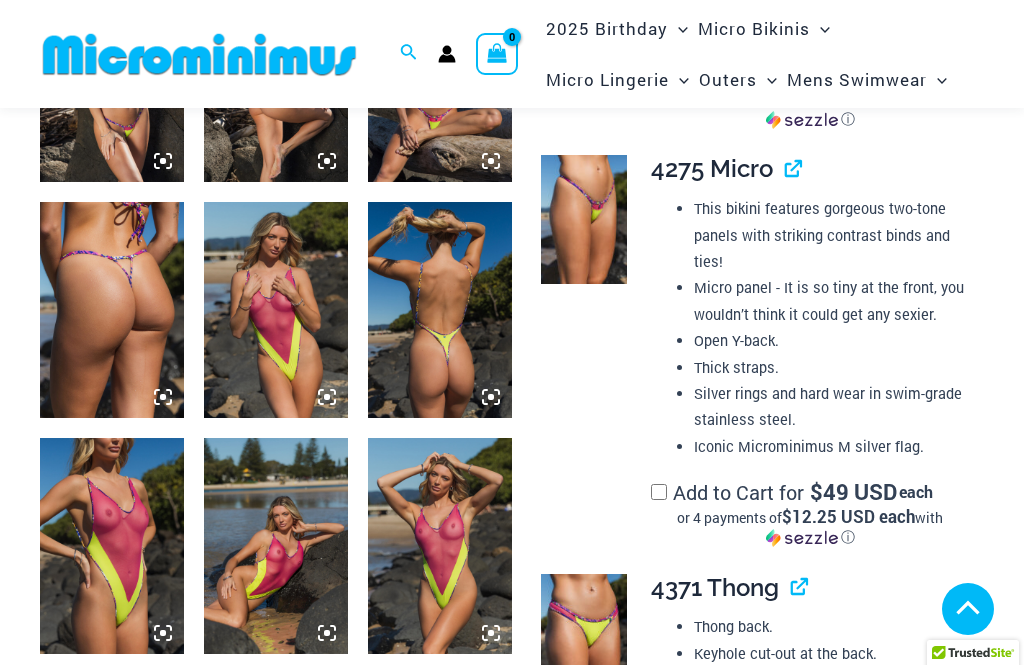 click at bounding box center (440, 310) 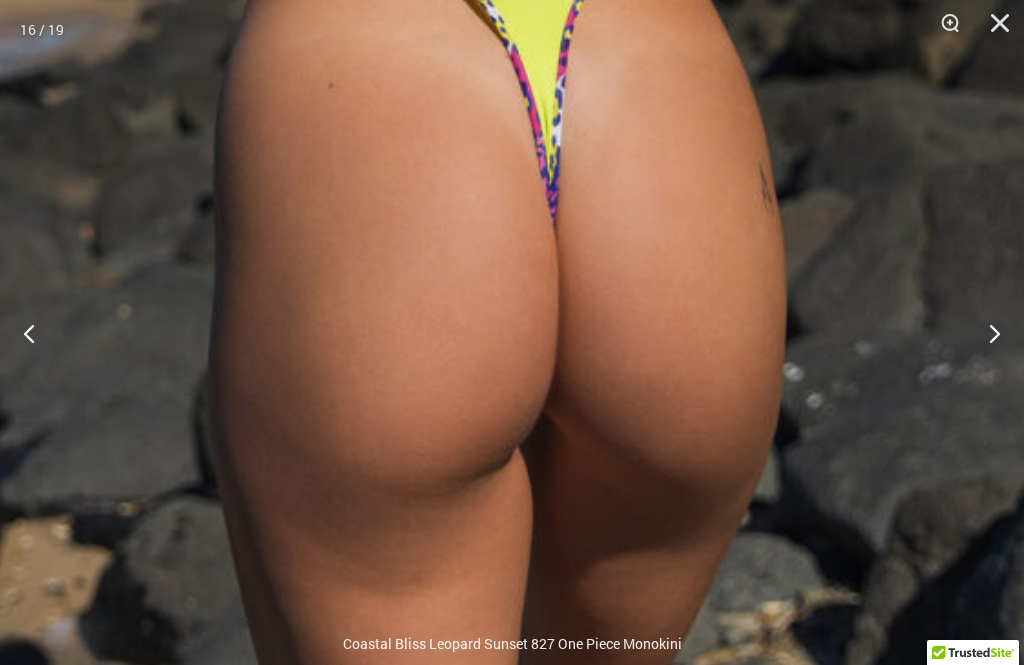click at bounding box center (486, -267) 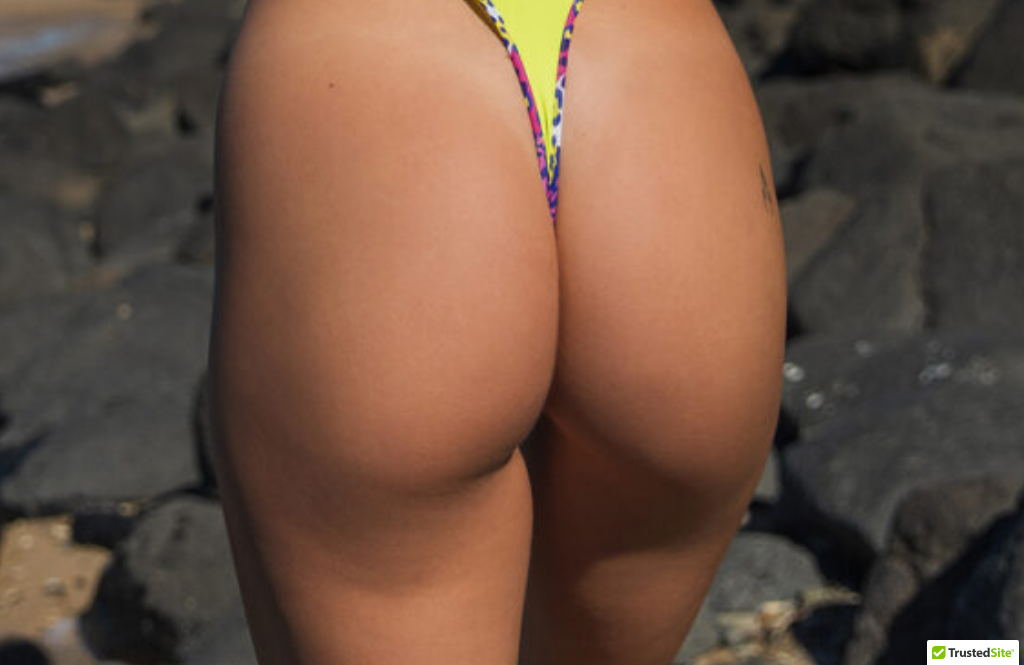 click at bounding box center (486, -267) 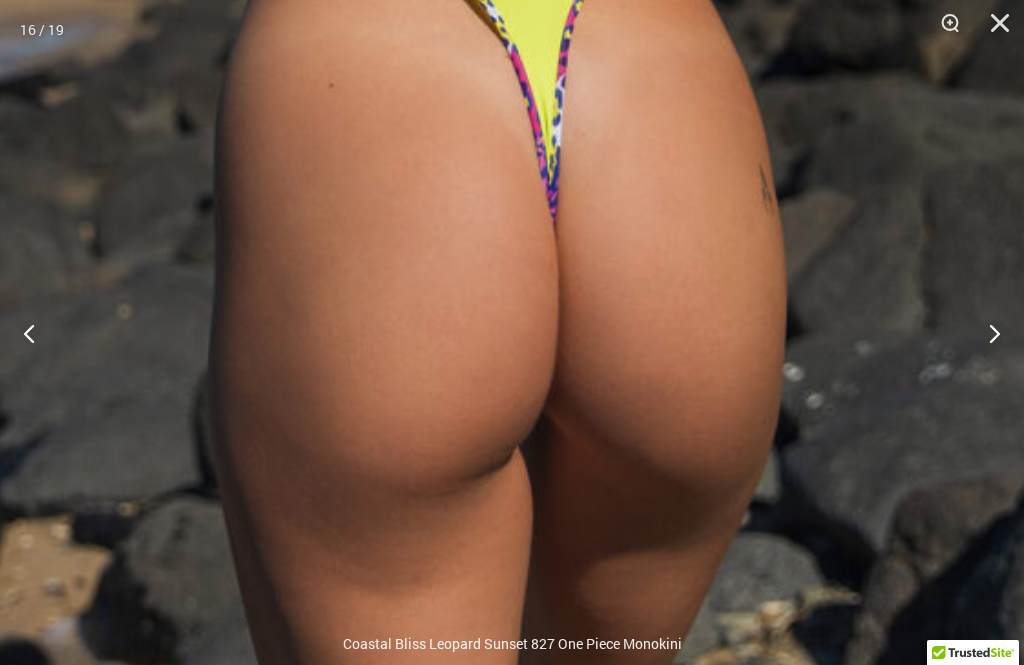 click at bounding box center (986, 333) 